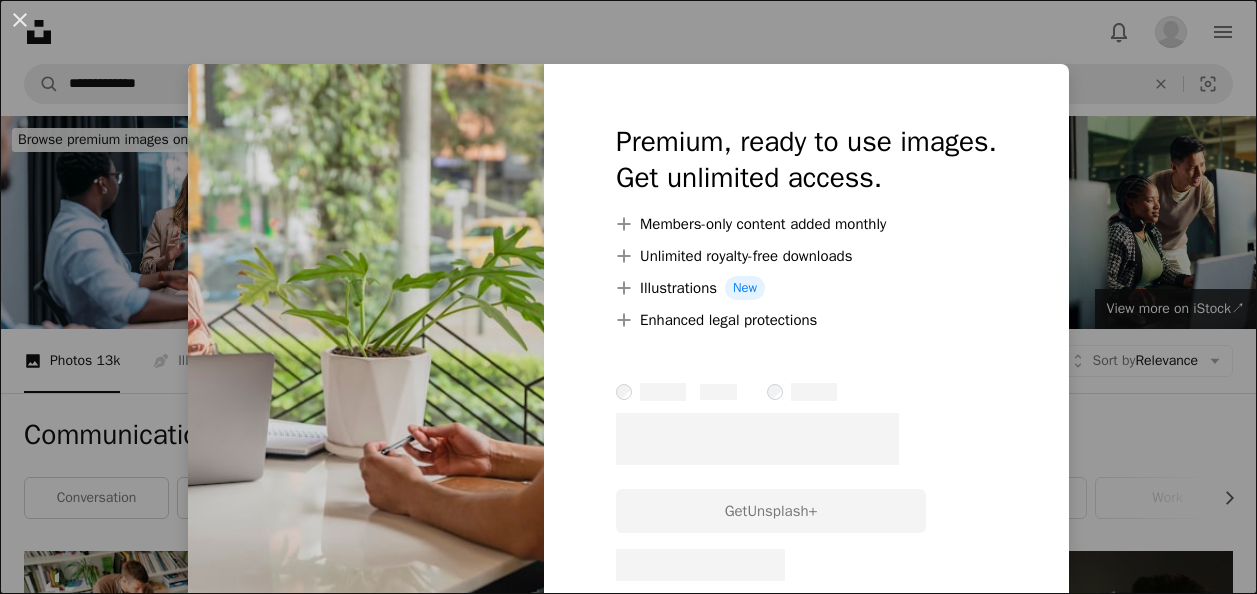scroll, scrollTop: 7572, scrollLeft: 0, axis: vertical 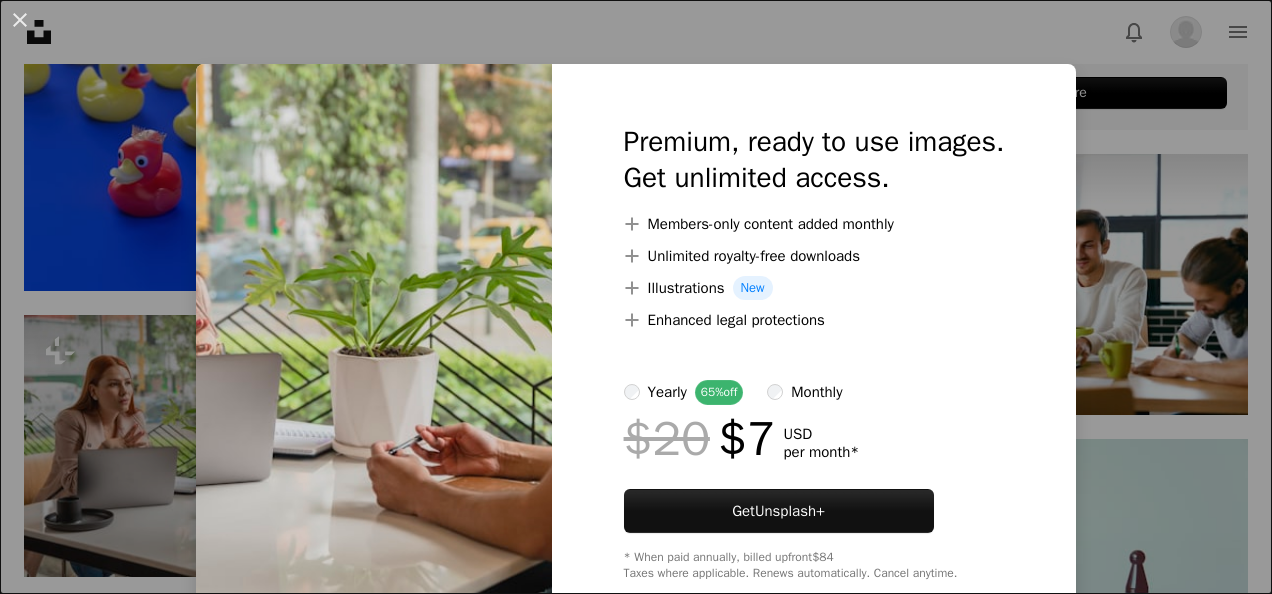 click on "Premium, ready to use images. Get unlimited access. A plus sign Members-only content added monthly A plus sign Unlimited royalty-free downloads A plus sign Illustrations  New A plus sign Enhanced legal protections yearly 65%  off monthly $20   $7 USD per month * Get  Unsplash+ * When paid annually, billed upfront  $84 Taxes where applicable. Renews automatically. Cancel anytime." at bounding box center [814, 352] 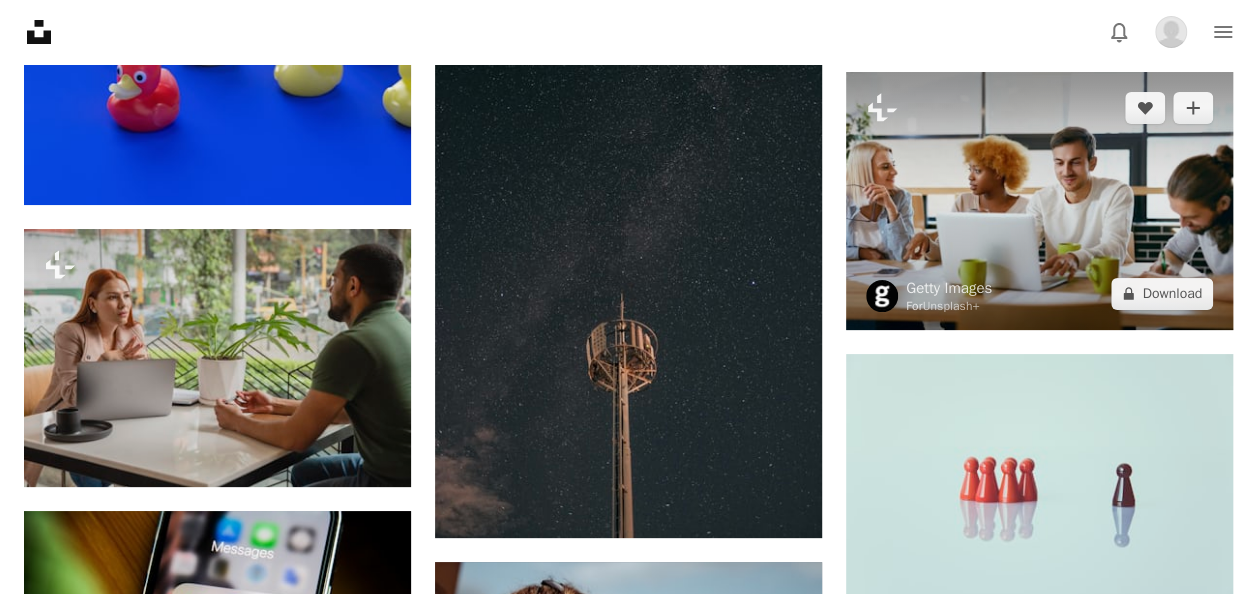 click at bounding box center (1039, 201) 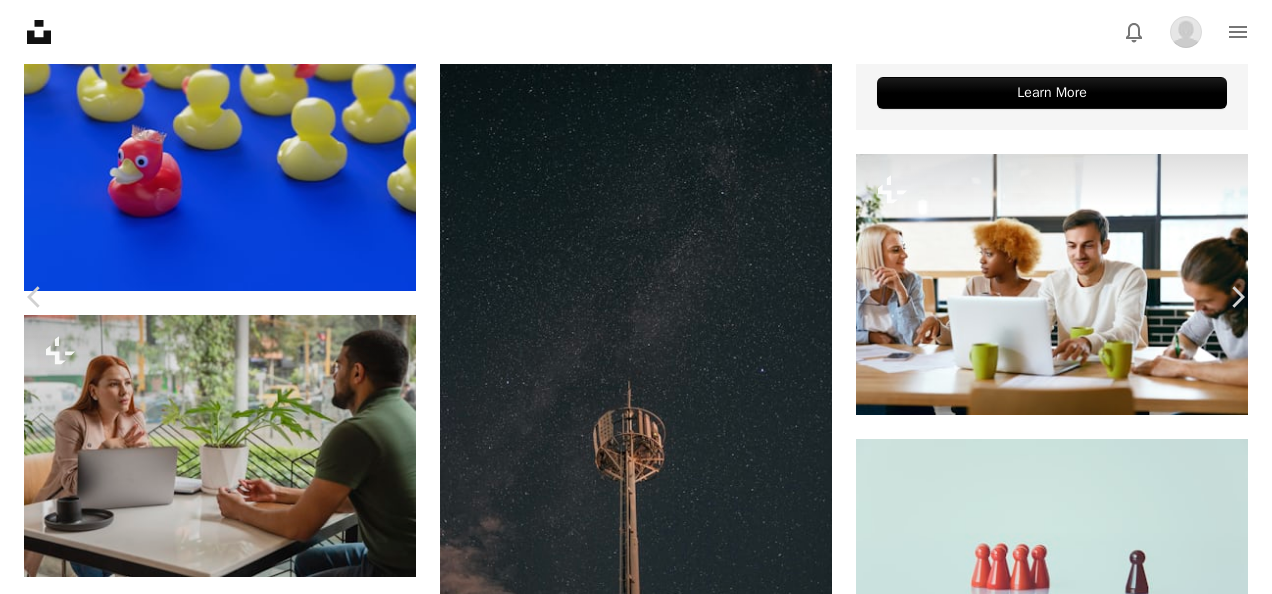 click on "An X shape" at bounding box center [20, 20] 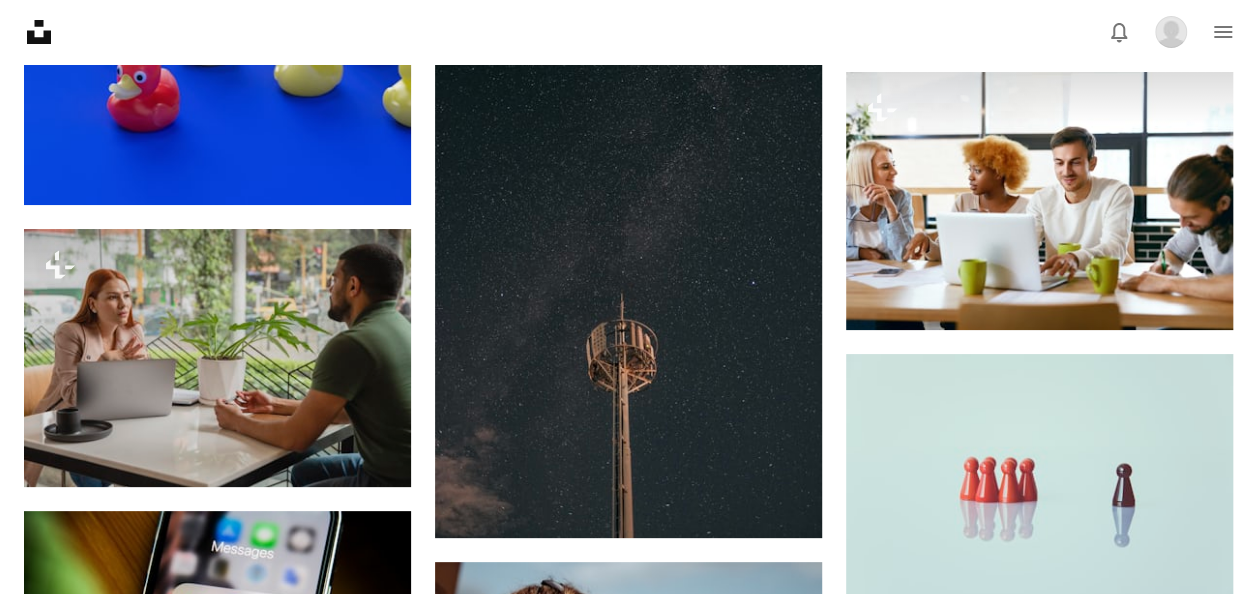 scroll, scrollTop: 7368, scrollLeft: 0, axis: vertical 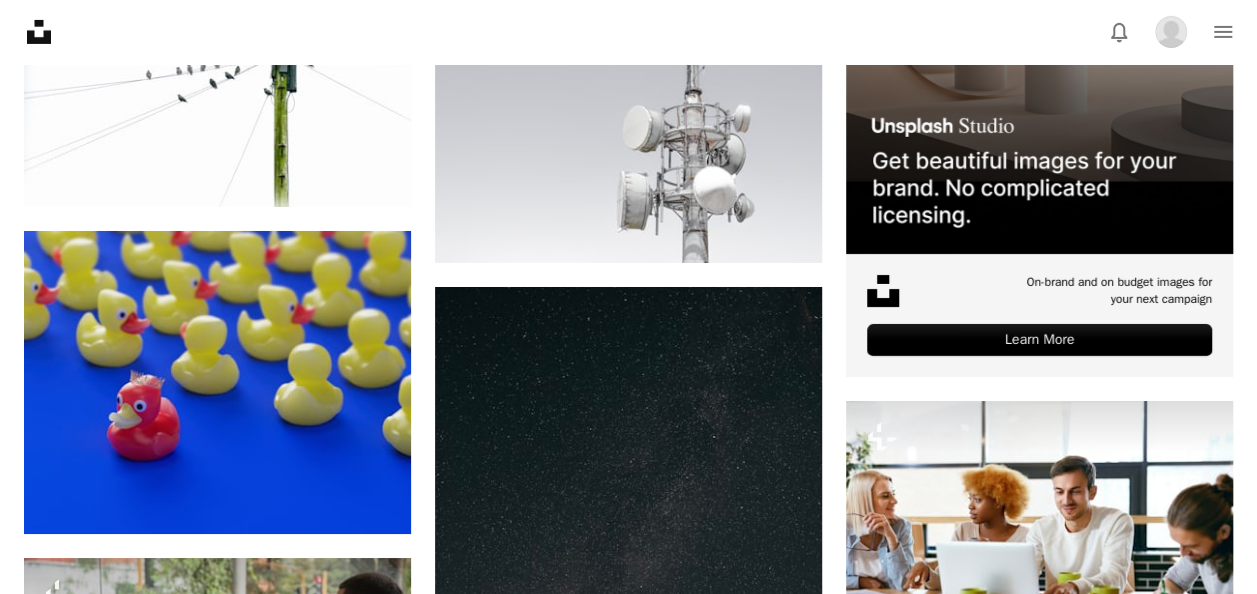 drag, startPoint x: 56, startPoint y: 42, endPoint x: 381, endPoint y: 23, distance: 325.5549 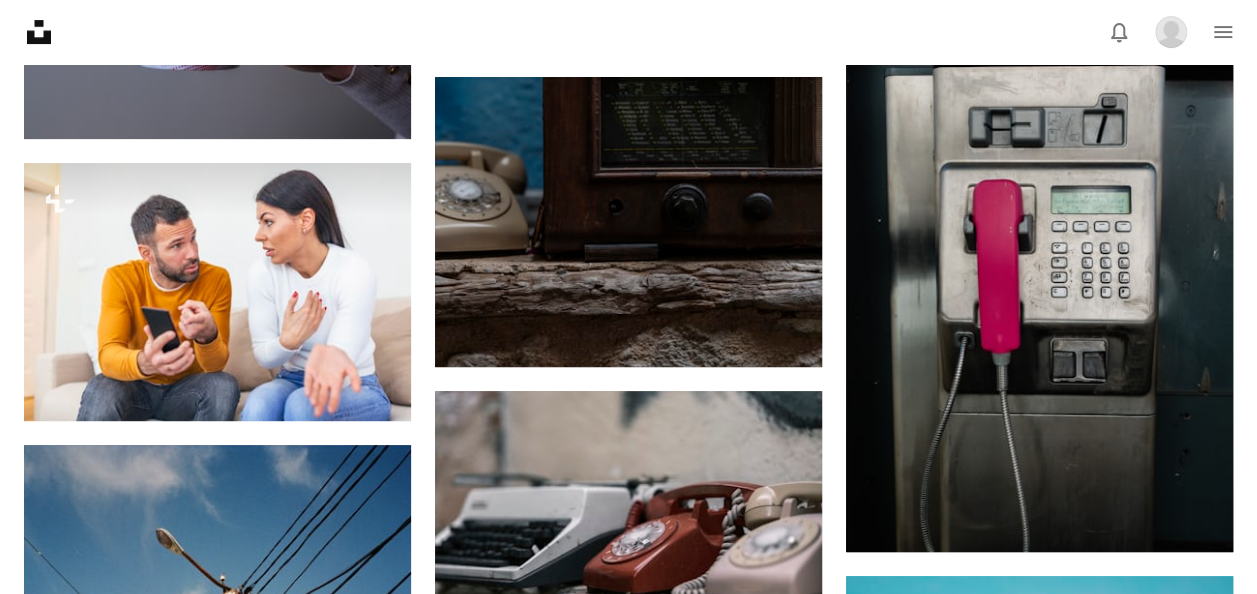 scroll, scrollTop: 15388, scrollLeft: 0, axis: vertical 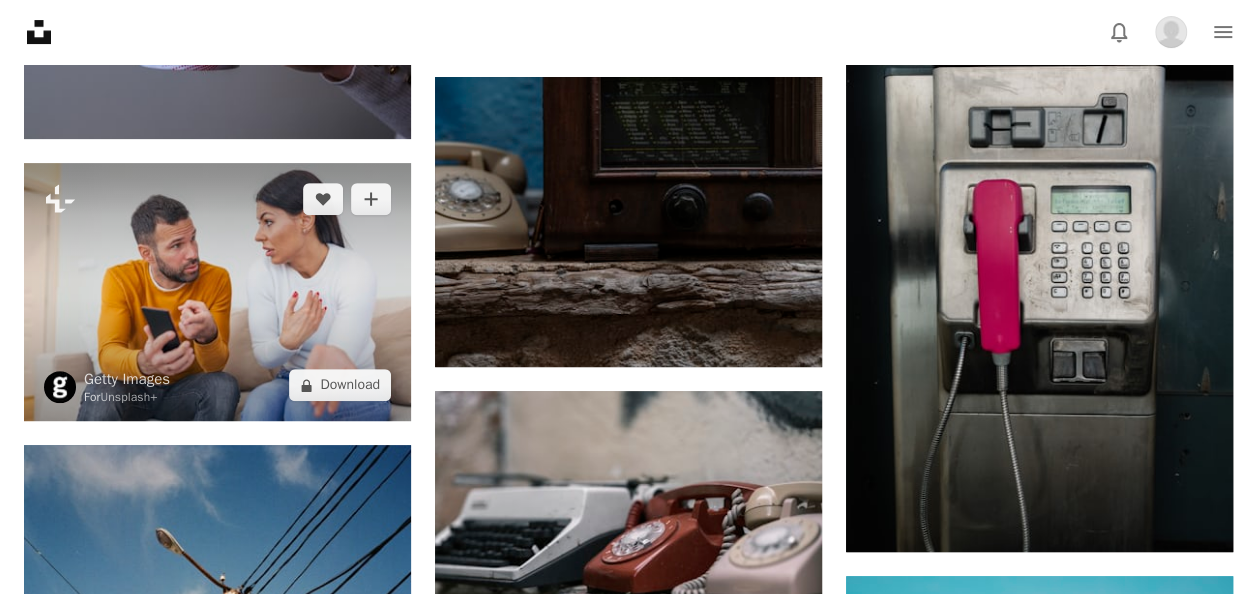 click at bounding box center (217, 292) 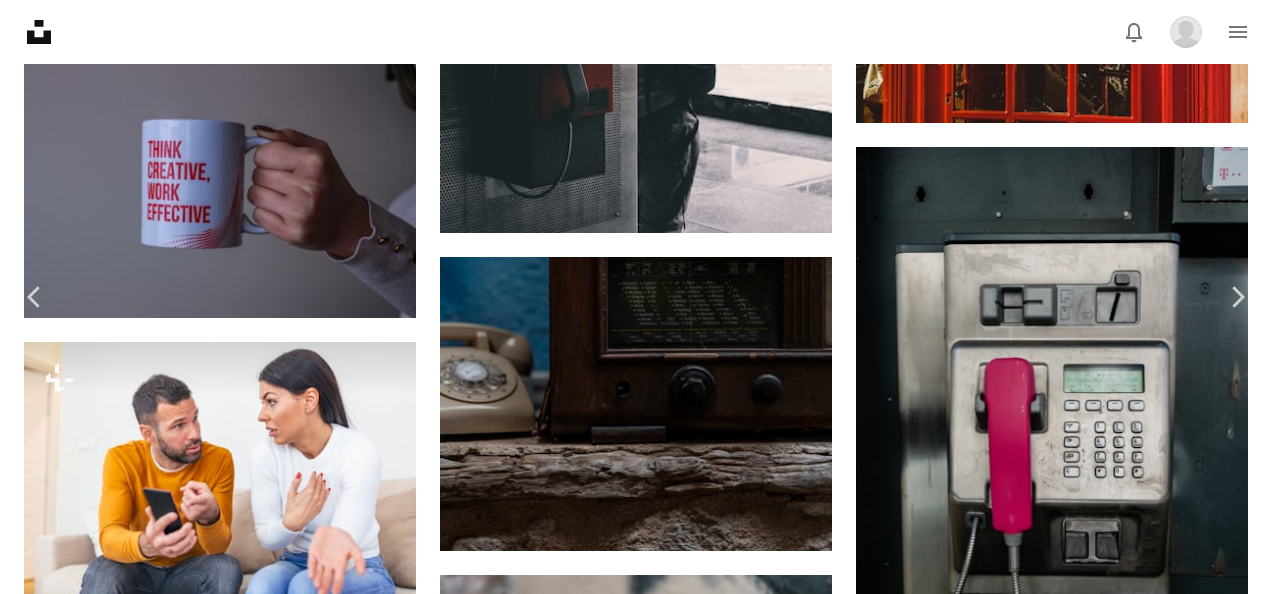 click on "An X shape" at bounding box center [20, 20] 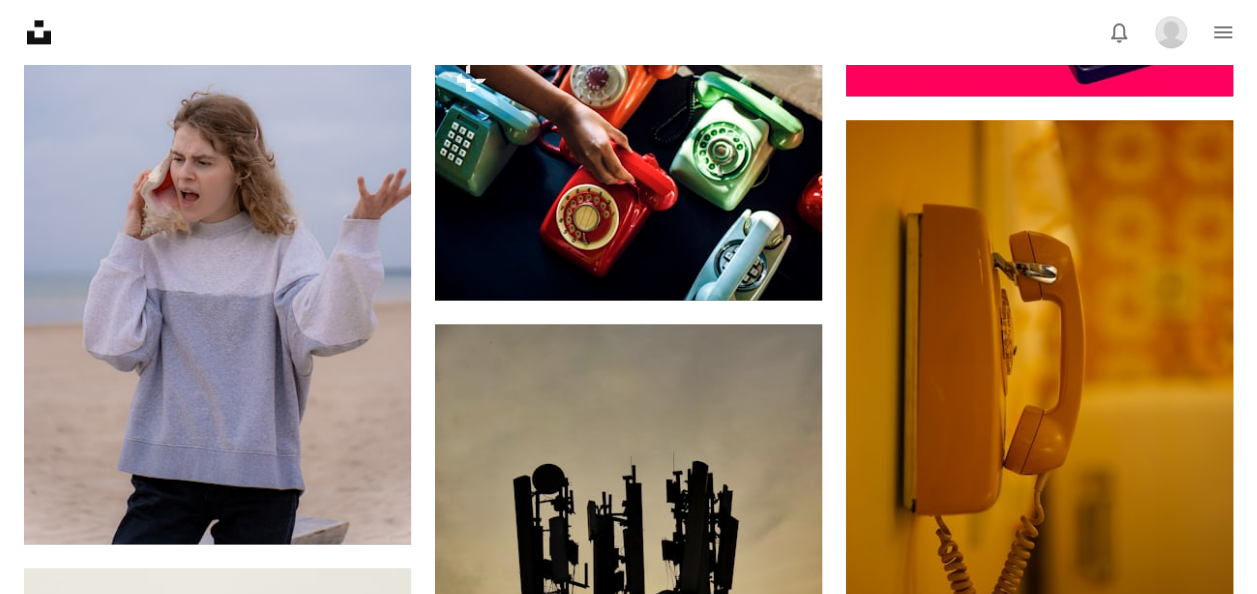 scroll, scrollTop: 8963, scrollLeft: 0, axis: vertical 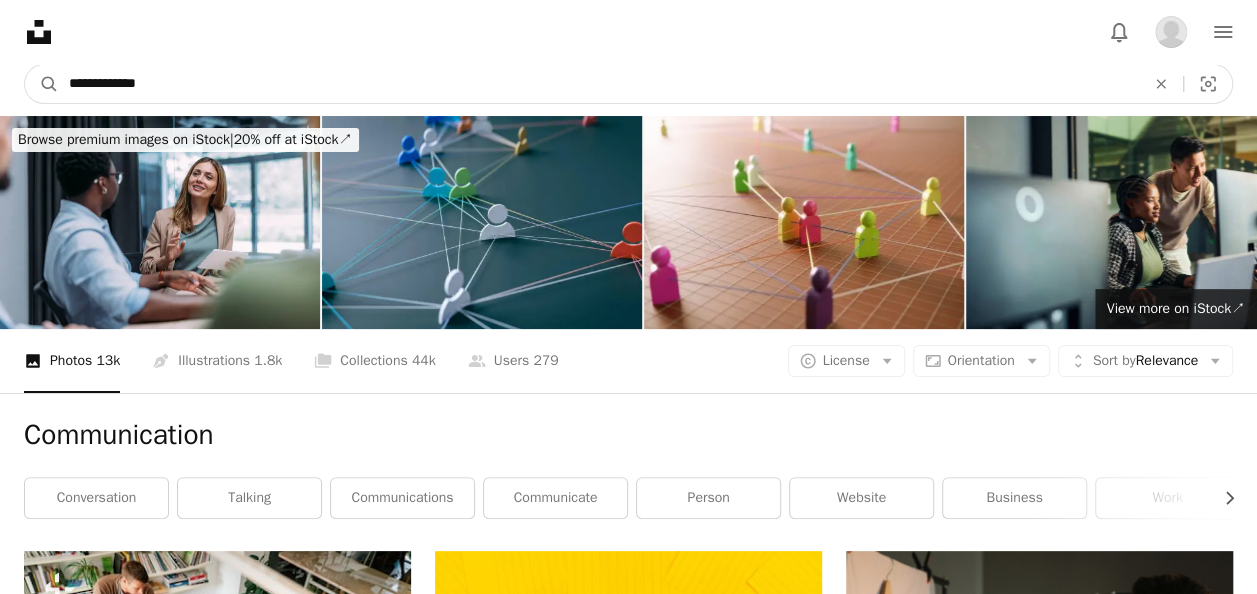 drag, startPoint x: 490, startPoint y: 80, endPoint x: 4, endPoint y: 80, distance: 486 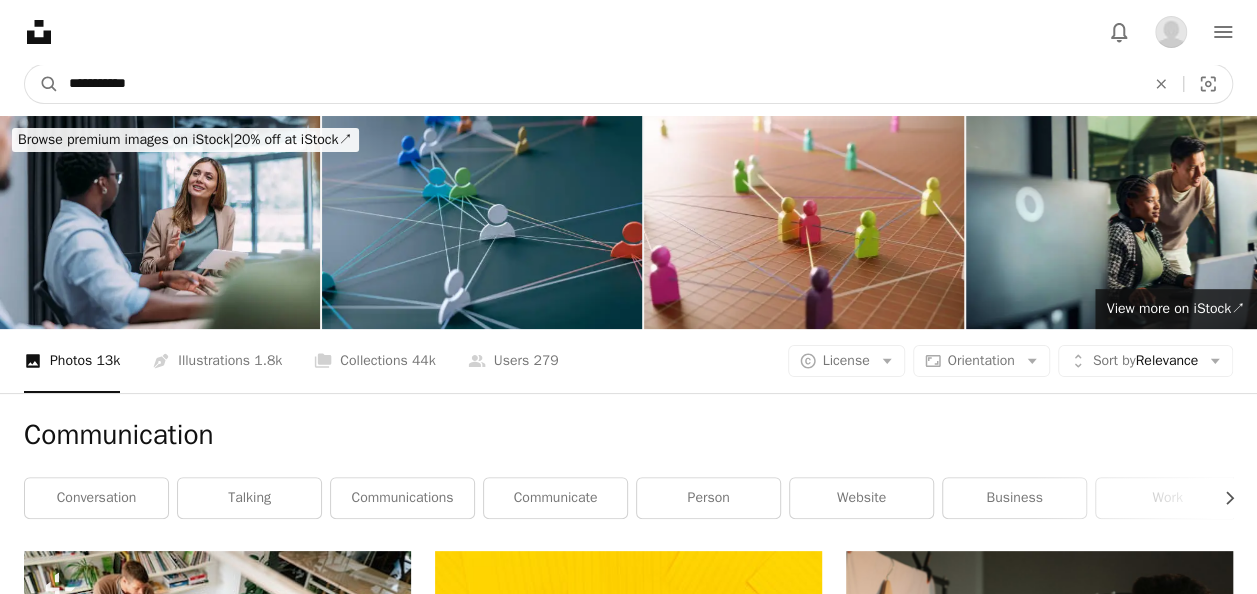 type on "**********" 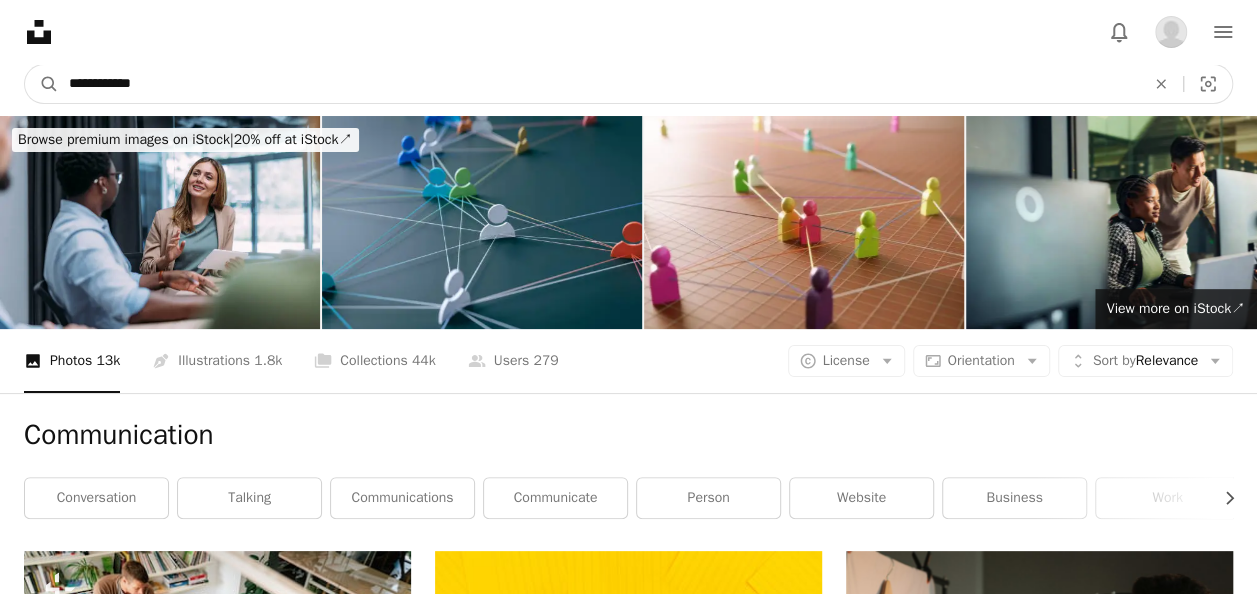 click on "A magnifying glass" at bounding box center [42, 84] 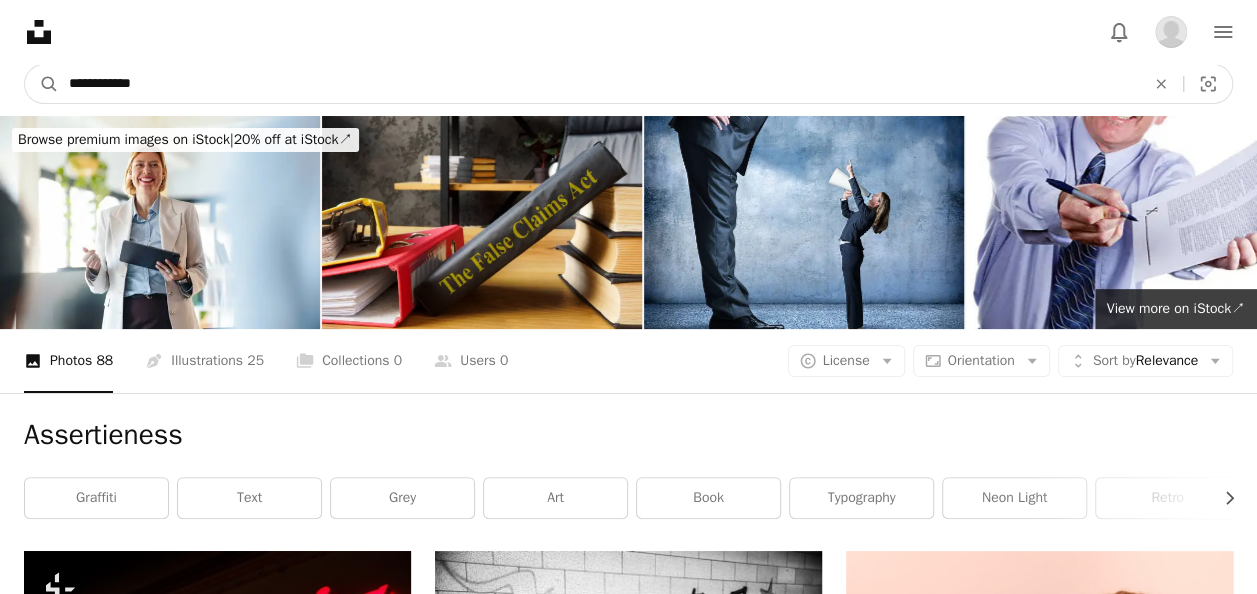 click on "**********" at bounding box center (599, 84) 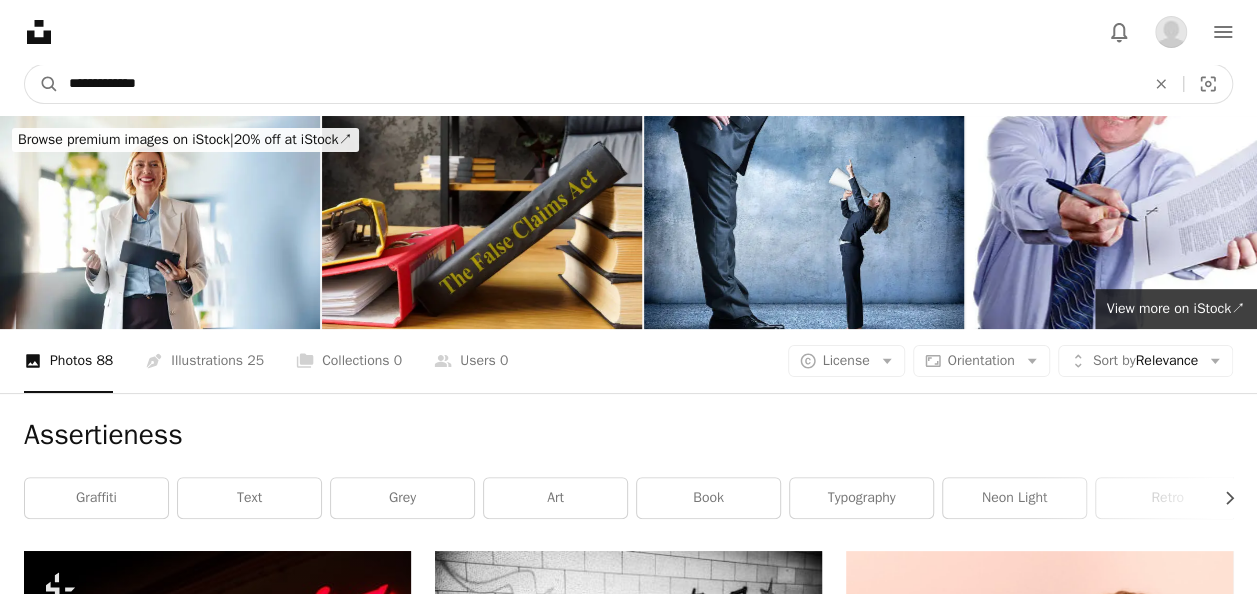 type on "**********" 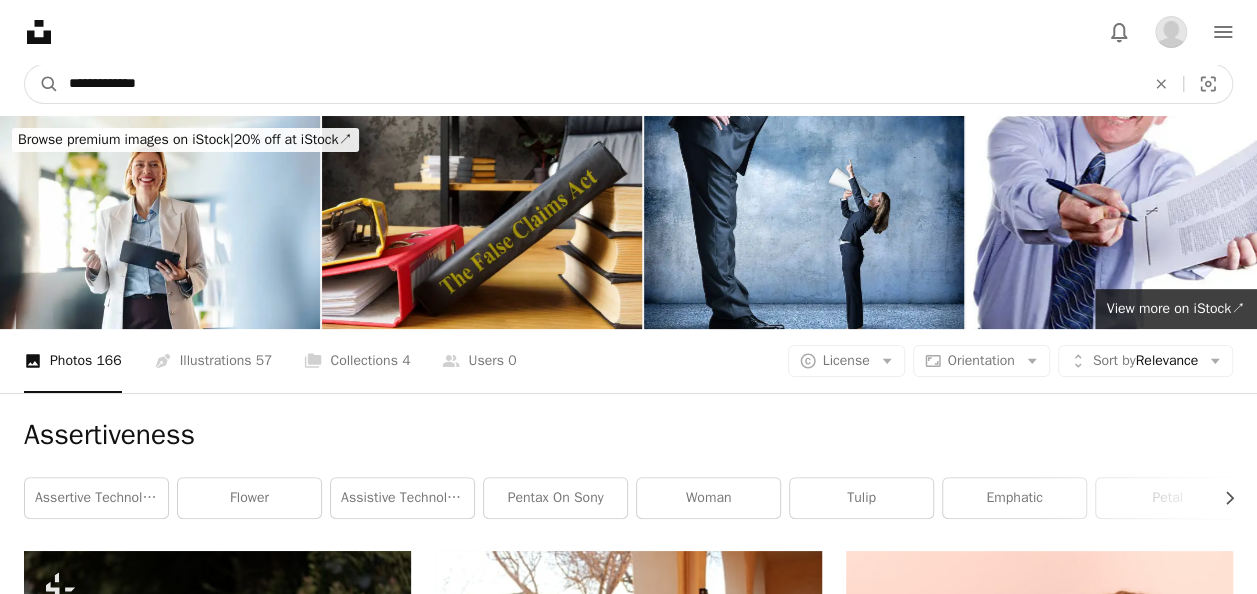 click on "**********" at bounding box center [599, 84] 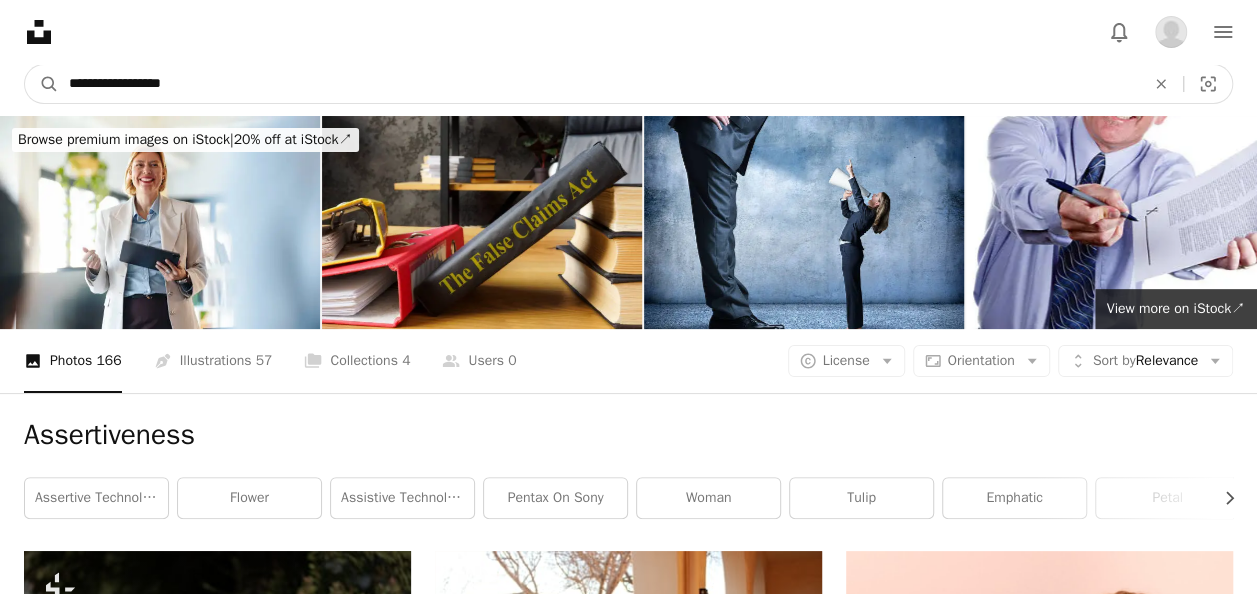 type on "**********" 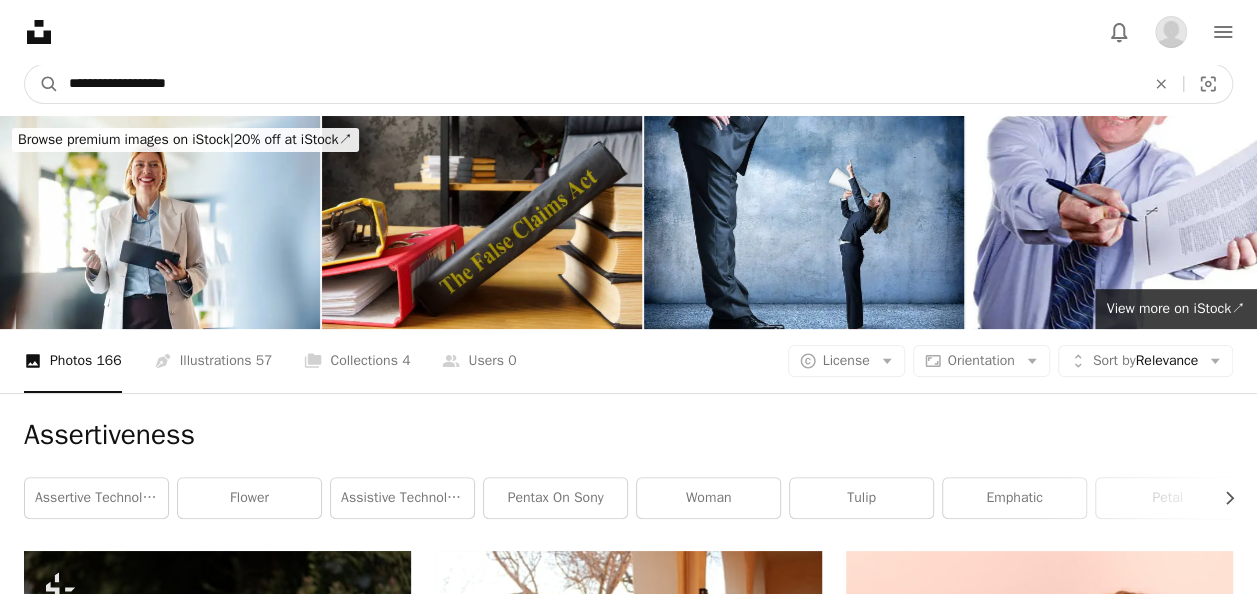 click on "A magnifying glass" at bounding box center (42, 84) 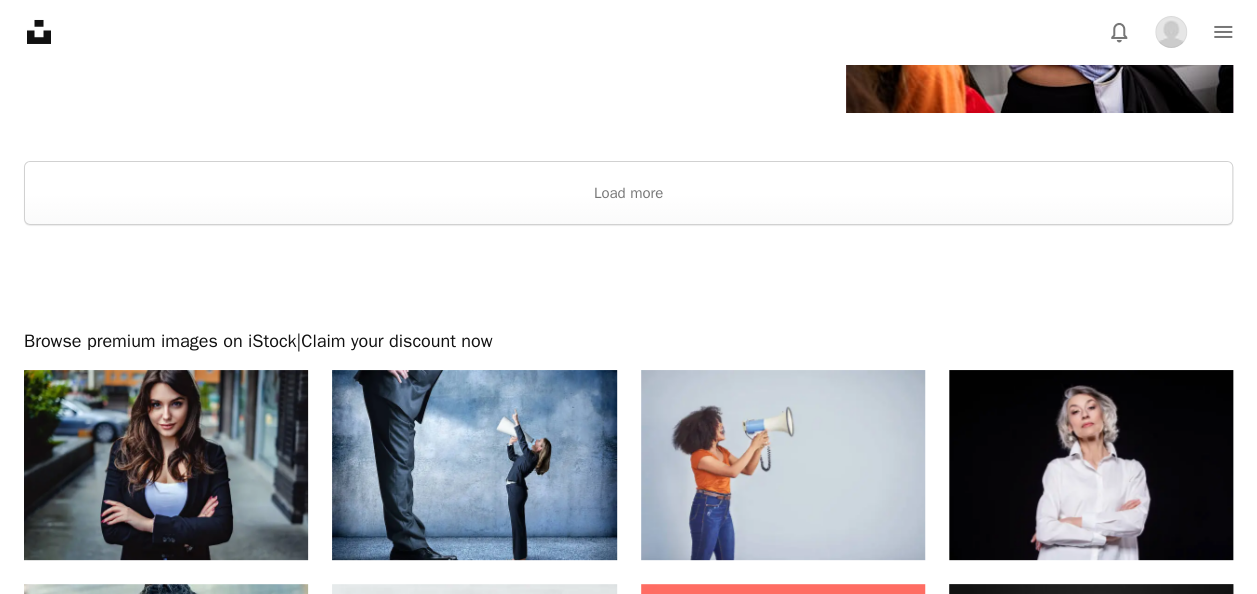 scroll, scrollTop: 3663, scrollLeft: 0, axis: vertical 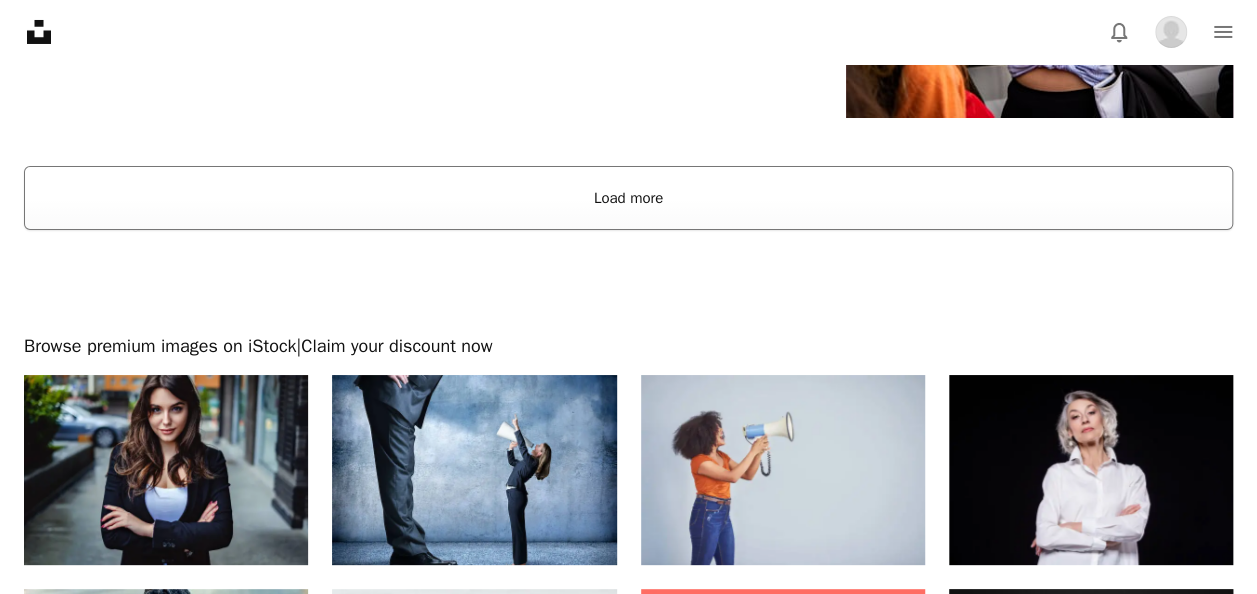 click on "Load more" at bounding box center [628, 198] 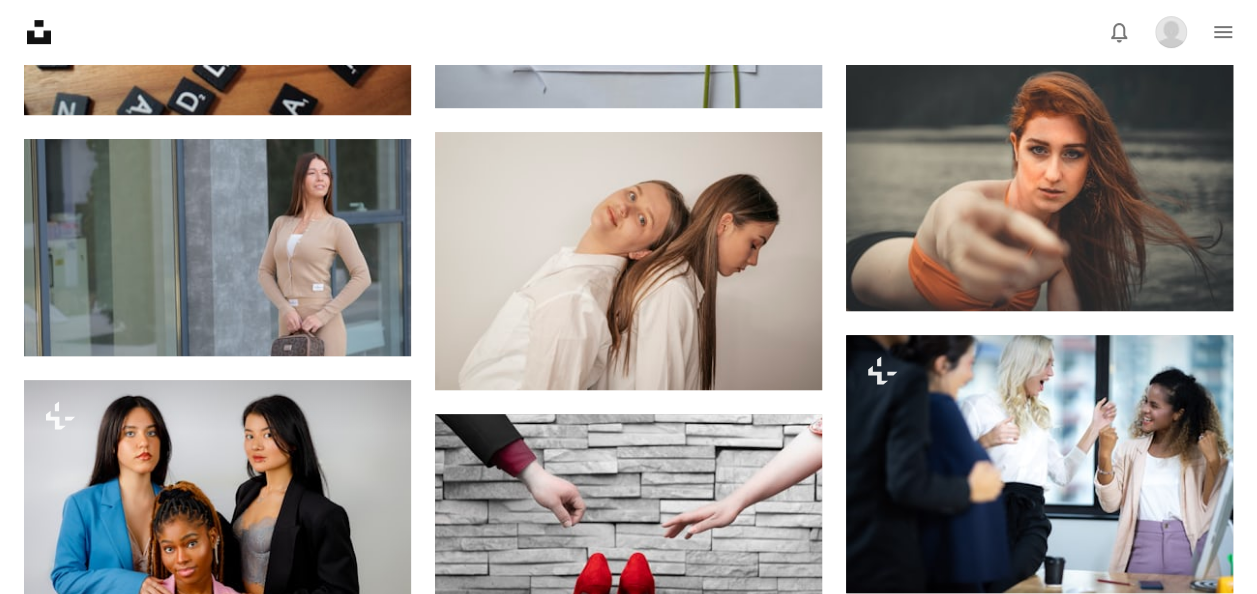 scroll, scrollTop: 8046, scrollLeft: 0, axis: vertical 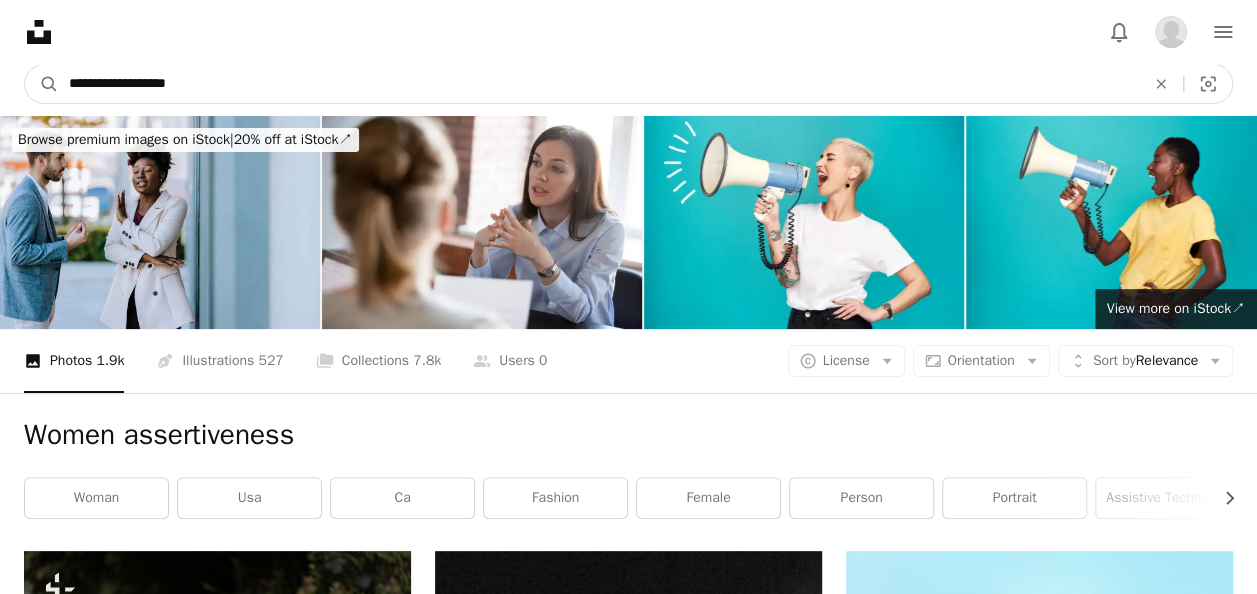drag, startPoint x: 116, startPoint y: 84, endPoint x: 3, endPoint y: 93, distance: 113.35784 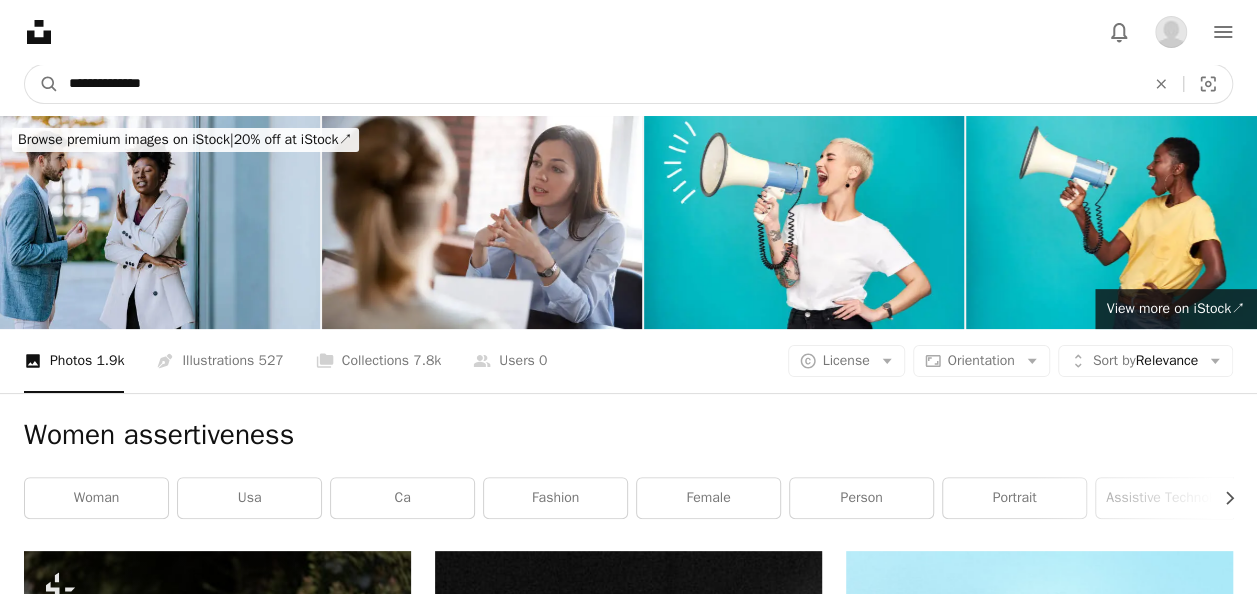 type on "**********" 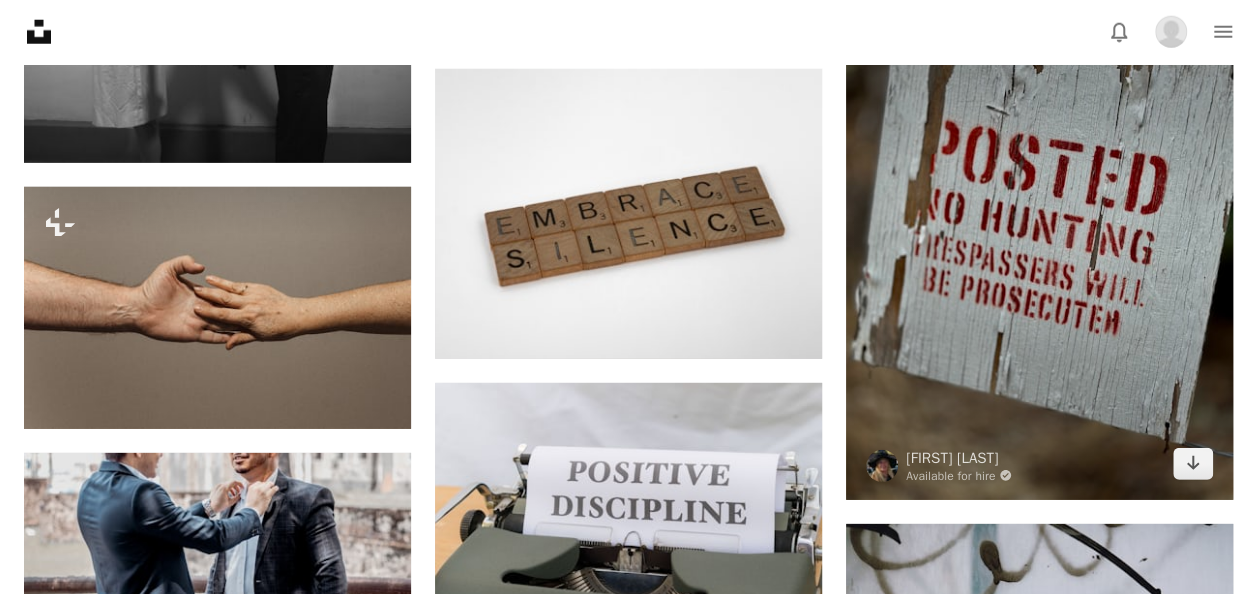scroll, scrollTop: 17827, scrollLeft: 0, axis: vertical 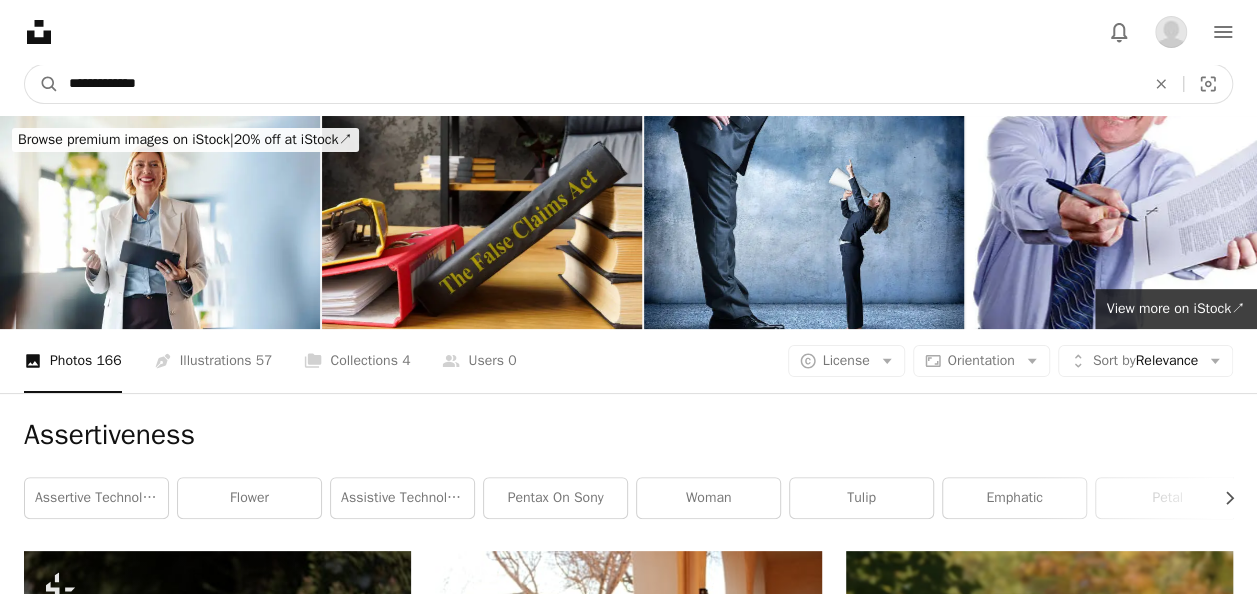 drag, startPoint x: 168, startPoint y: 83, endPoint x: 0, endPoint y: 88, distance: 168.07439 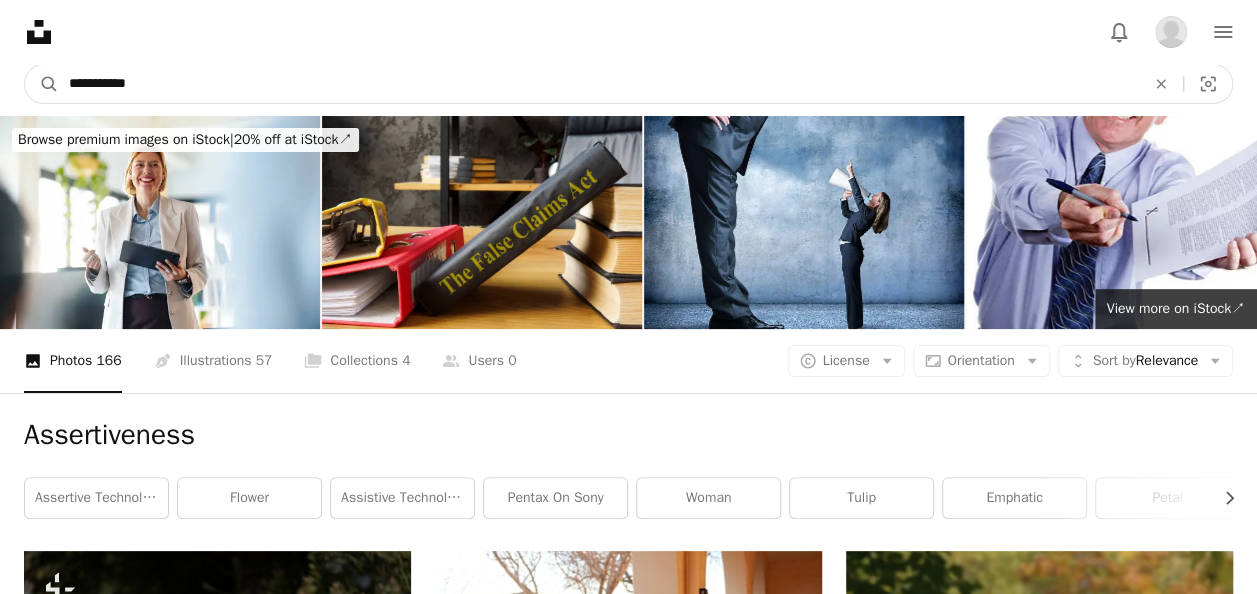 type on "**********" 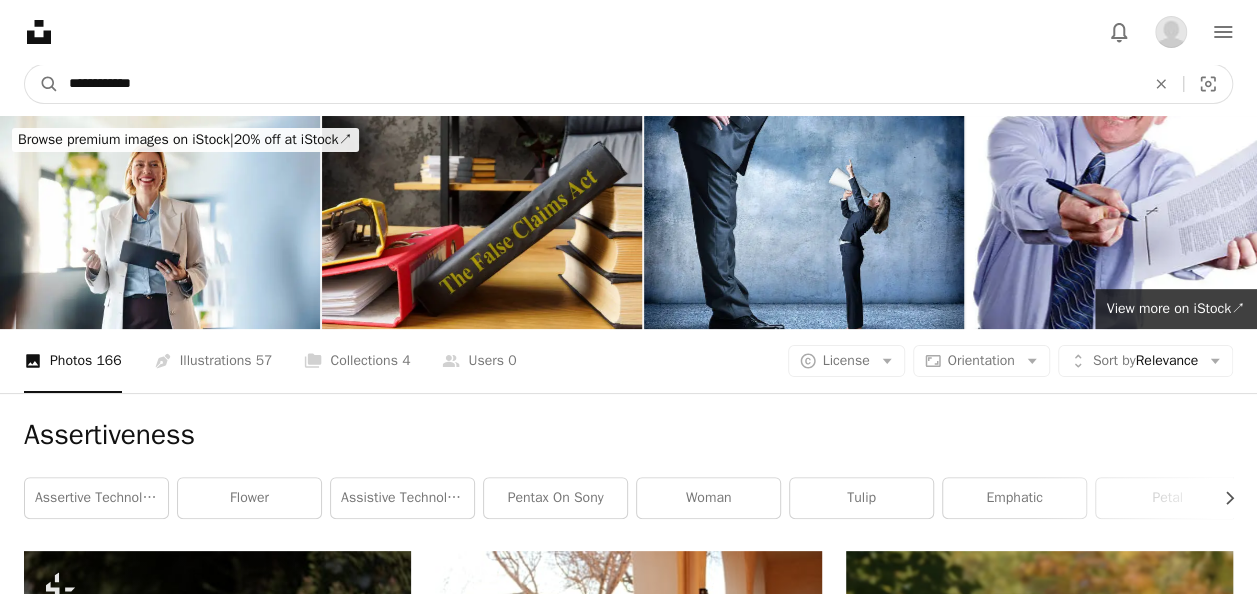 click on "A magnifying glass" at bounding box center [42, 84] 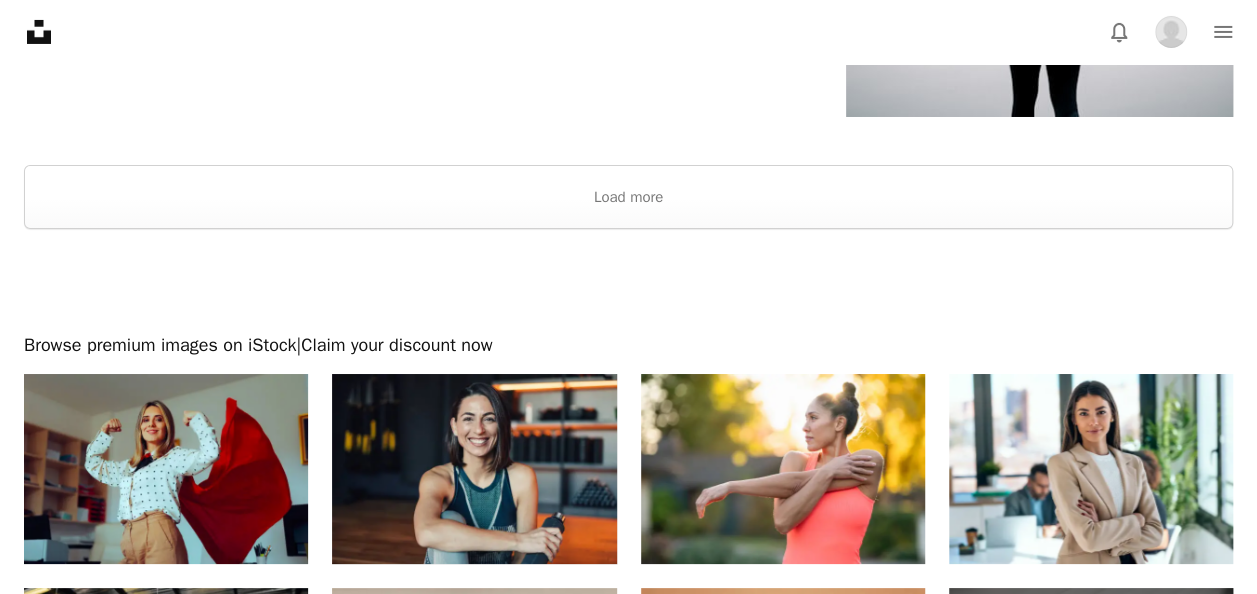 scroll, scrollTop: 3544, scrollLeft: 0, axis: vertical 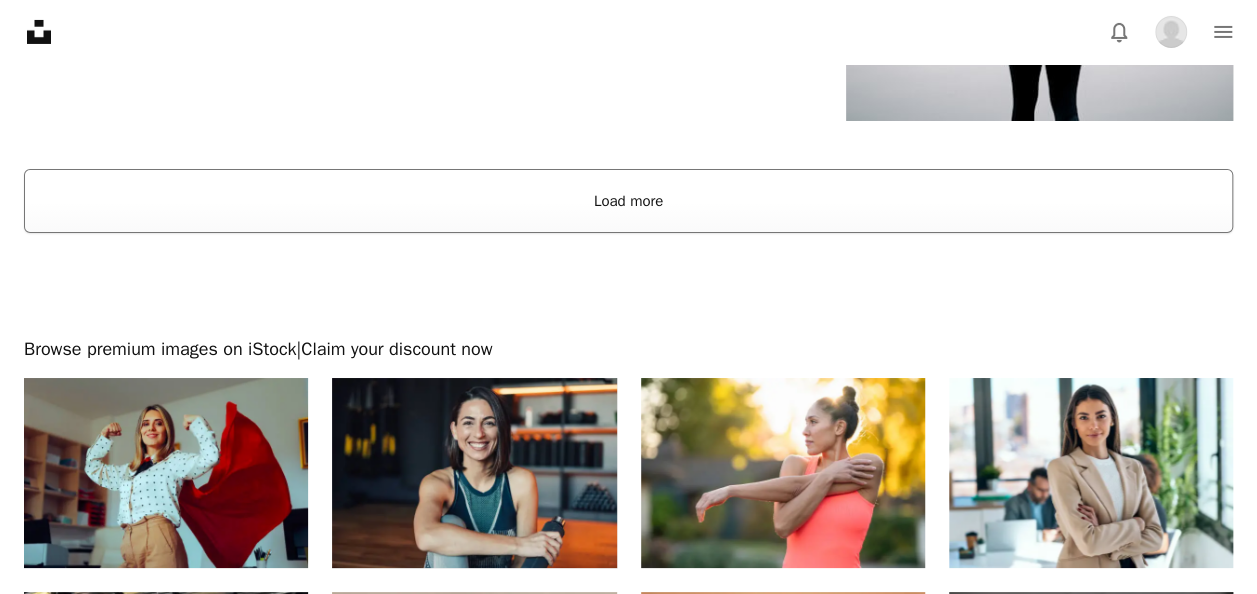 click on "Load more" at bounding box center (628, 201) 